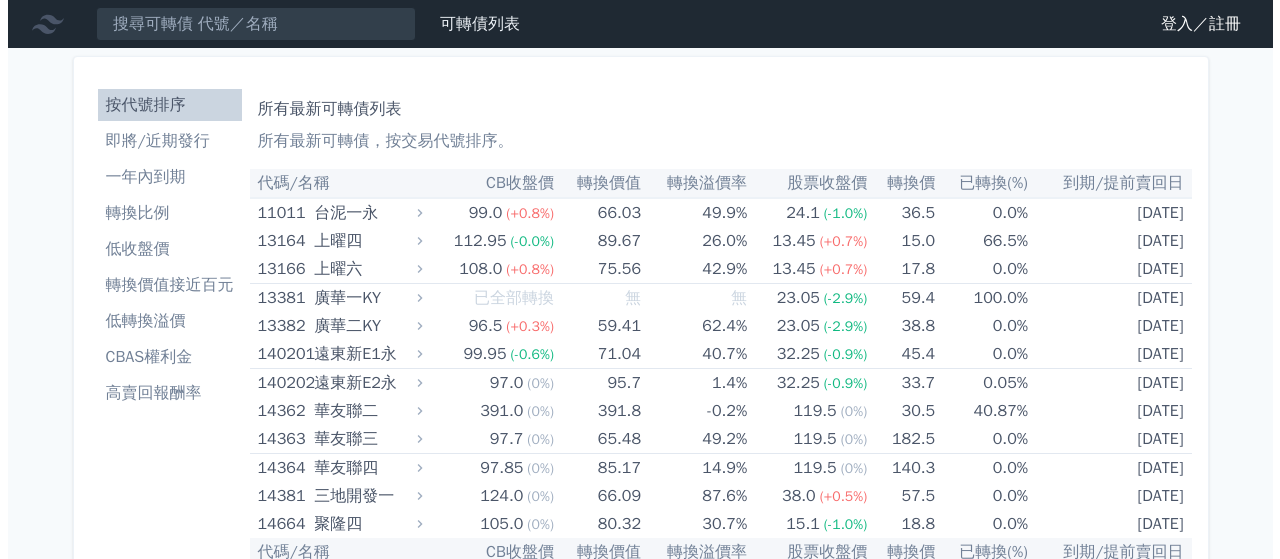 scroll, scrollTop: 0, scrollLeft: 0, axis: both 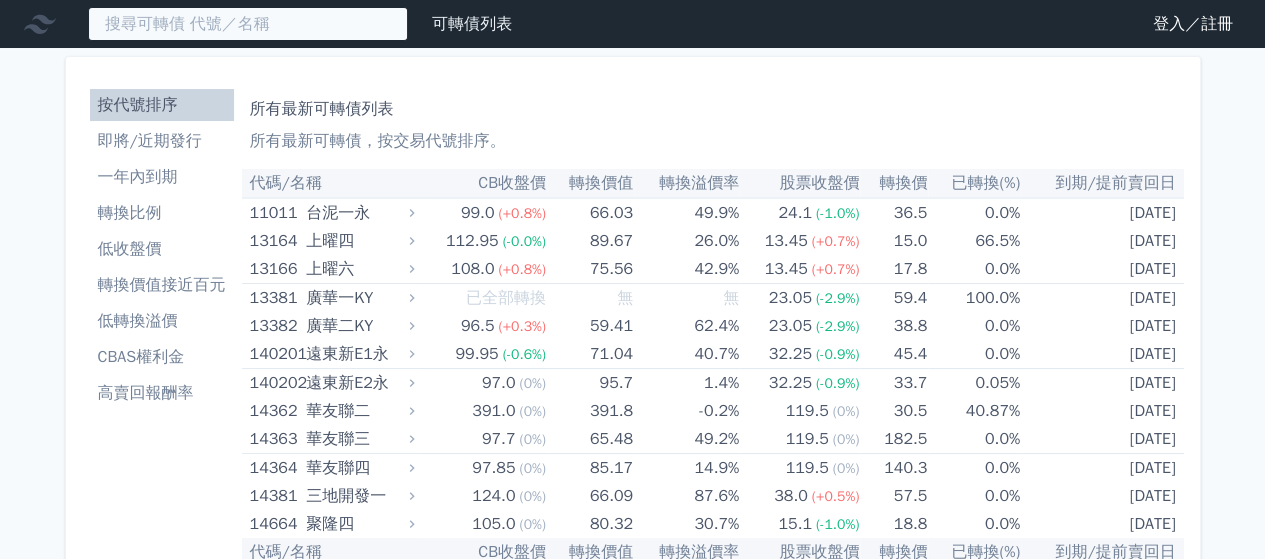 click at bounding box center (248, 24) 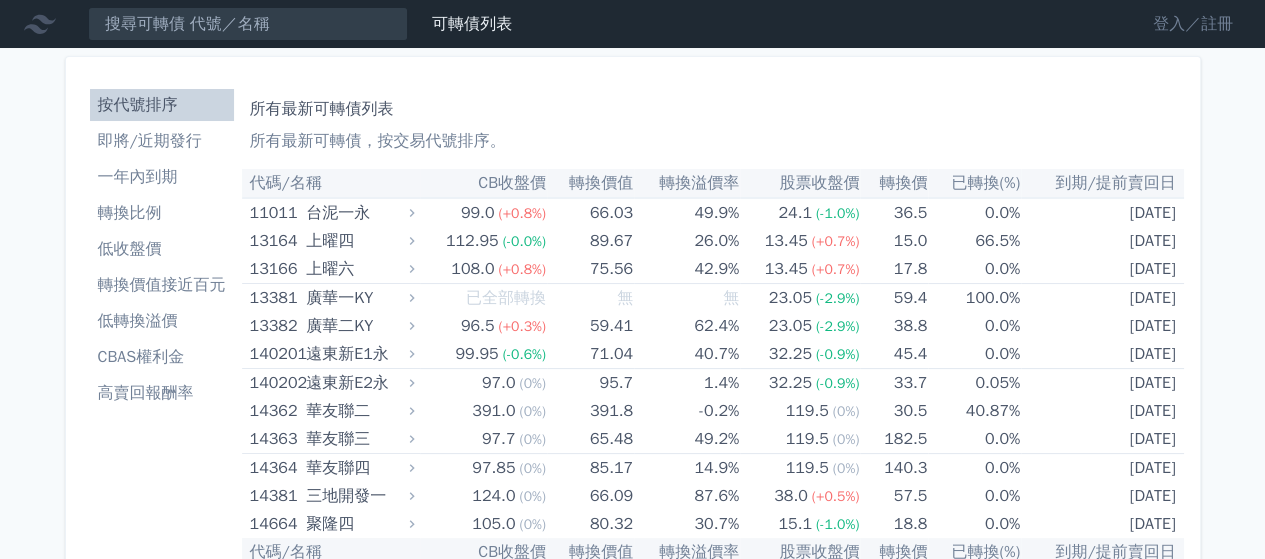 click on "登入／註冊" at bounding box center (1193, 24) 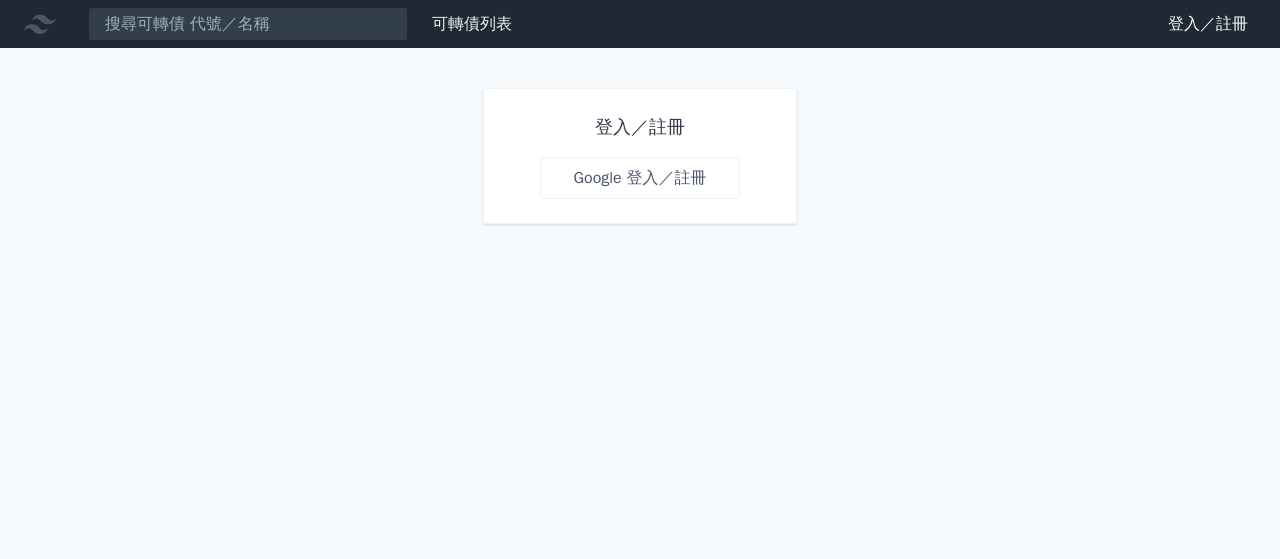 click on "登入／註冊" at bounding box center [639, 127] 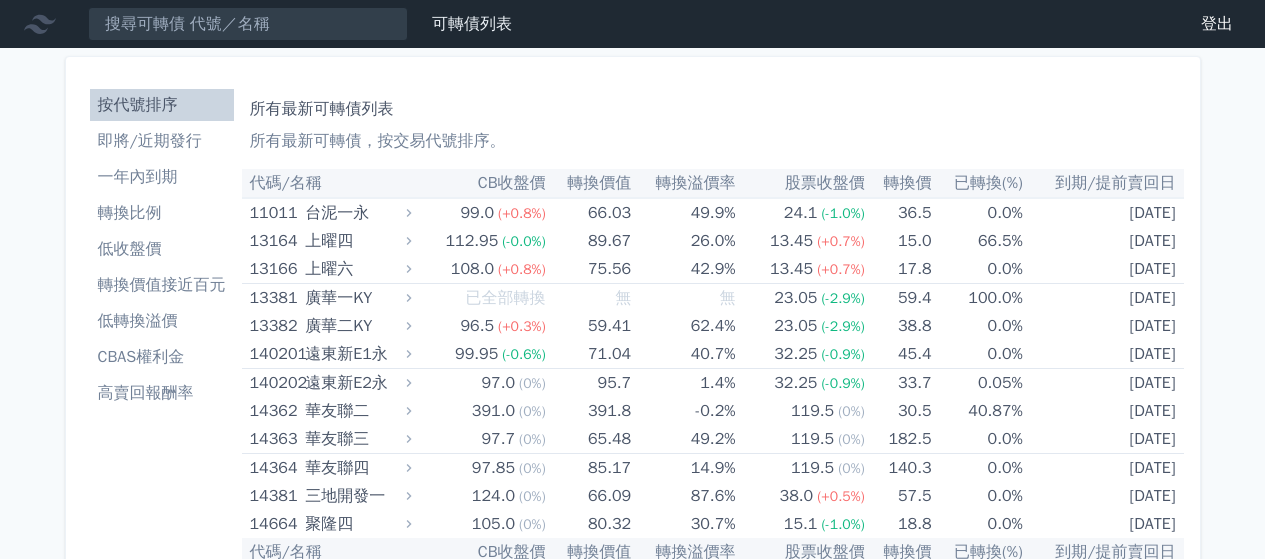 scroll, scrollTop: 0, scrollLeft: 0, axis: both 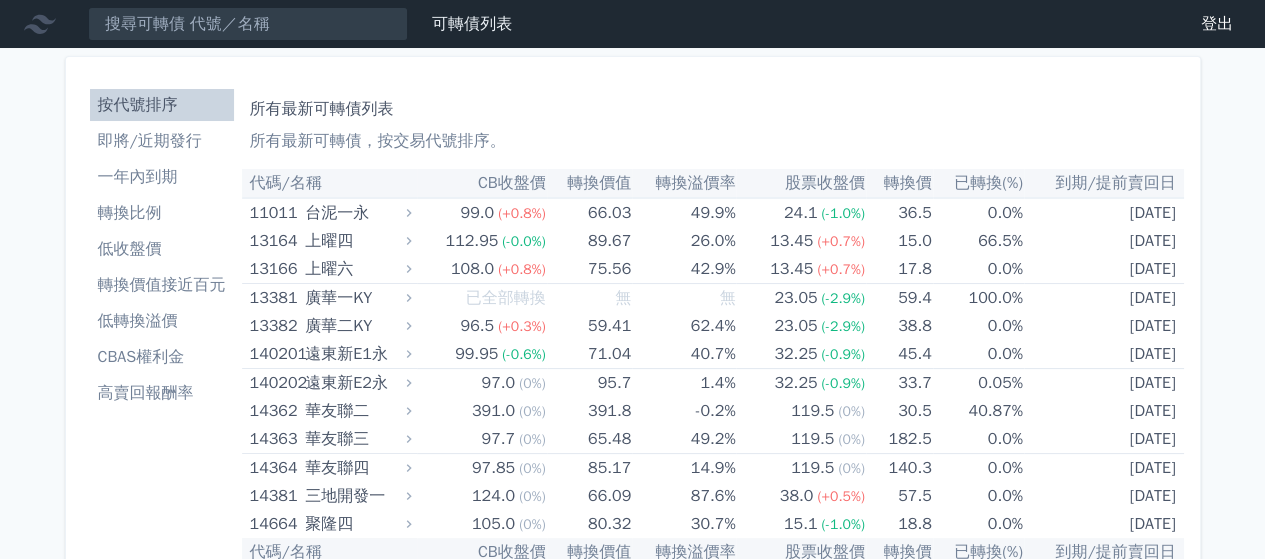 click on "可轉債列表
財務數據
可轉債列表
財務數據
登出
登出" at bounding box center [632, 24] 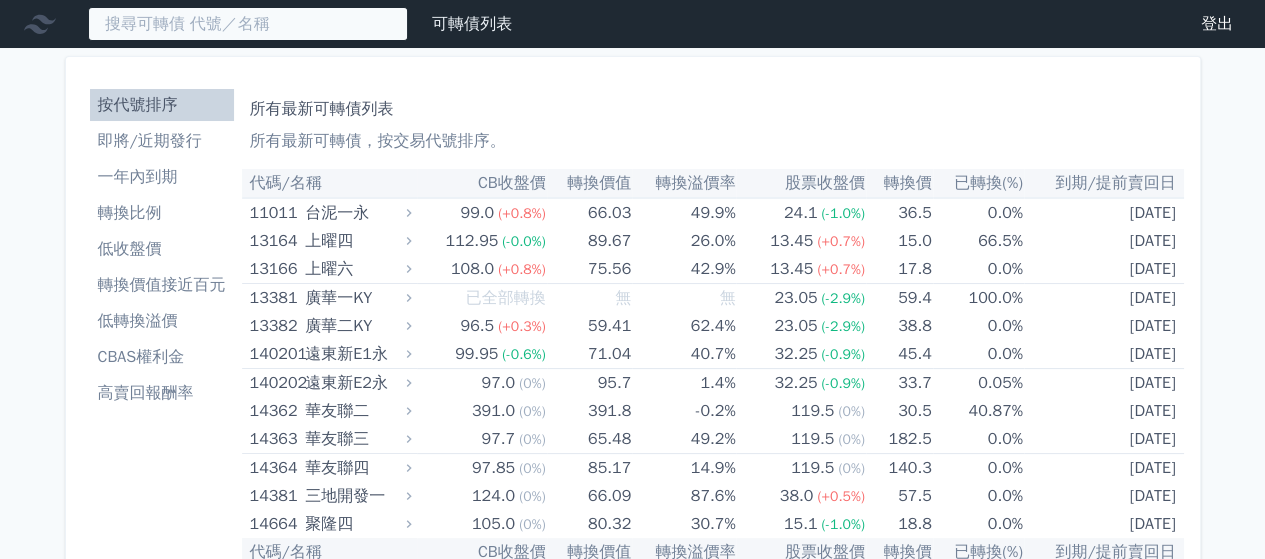 click at bounding box center [248, 24] 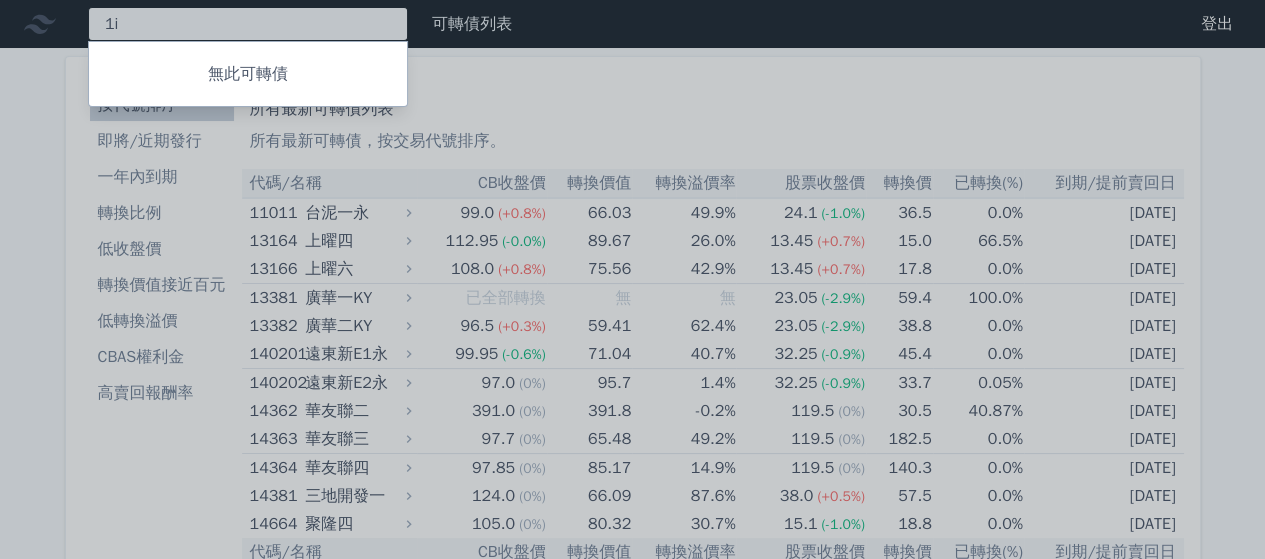 type on "1" 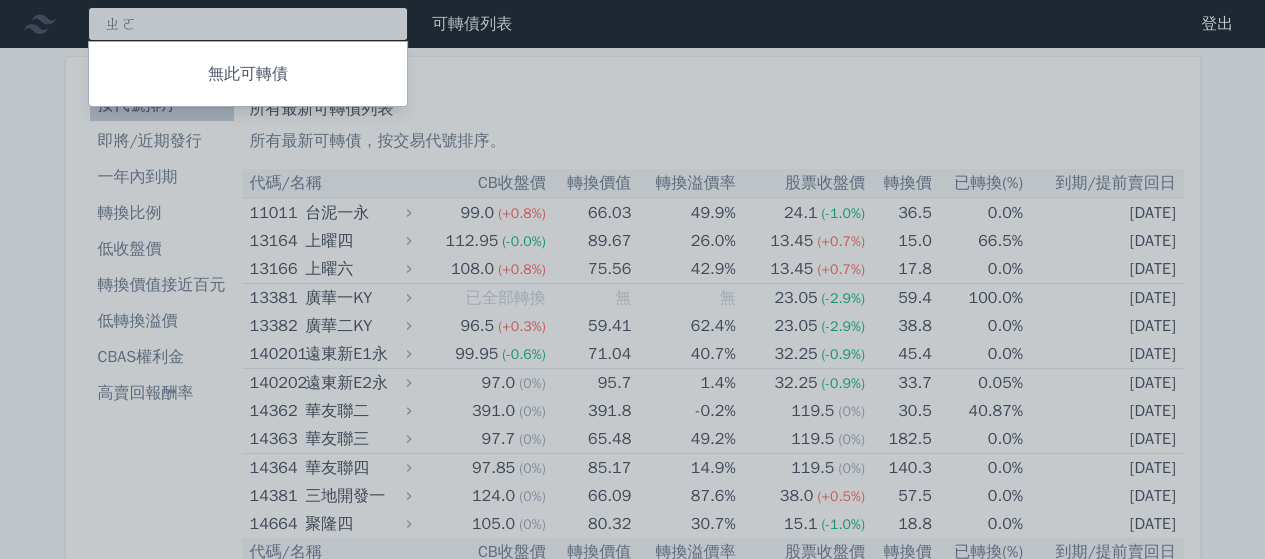 type on "ㄓ" 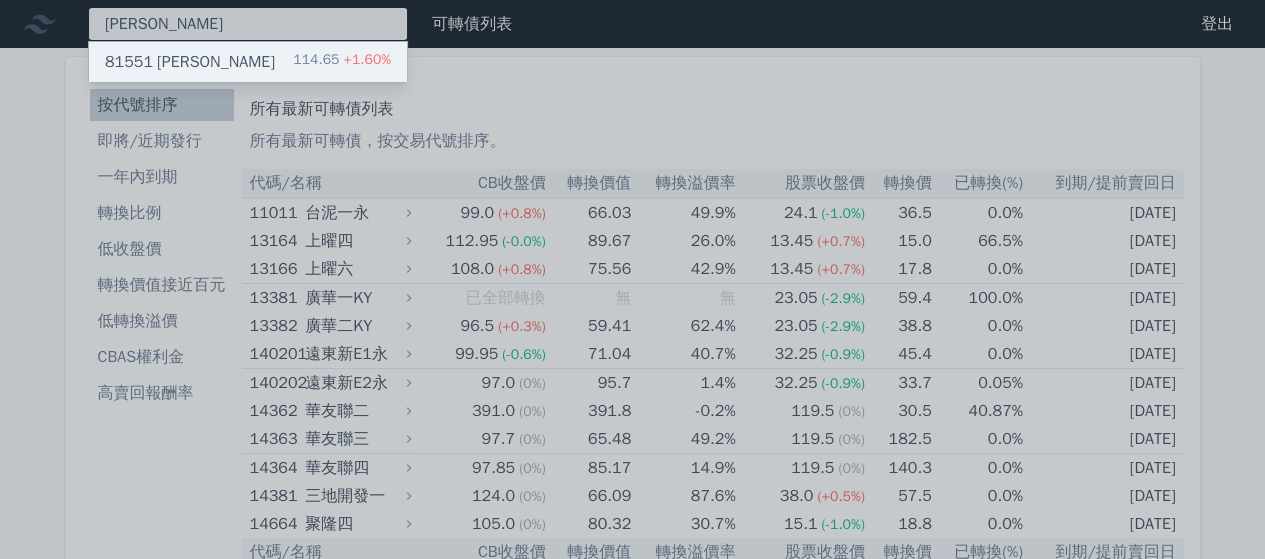 type on "[PERSON_NAME]" 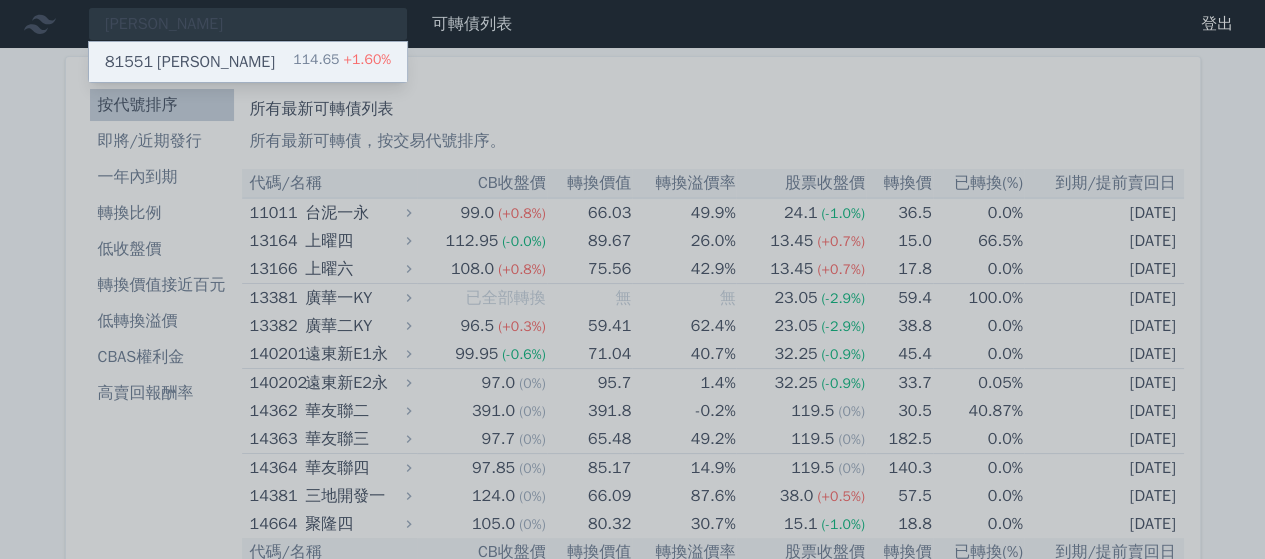 click on "81551 [PERSON_NAME]
114.65 +1.60%" at bounding box center [248, 62] 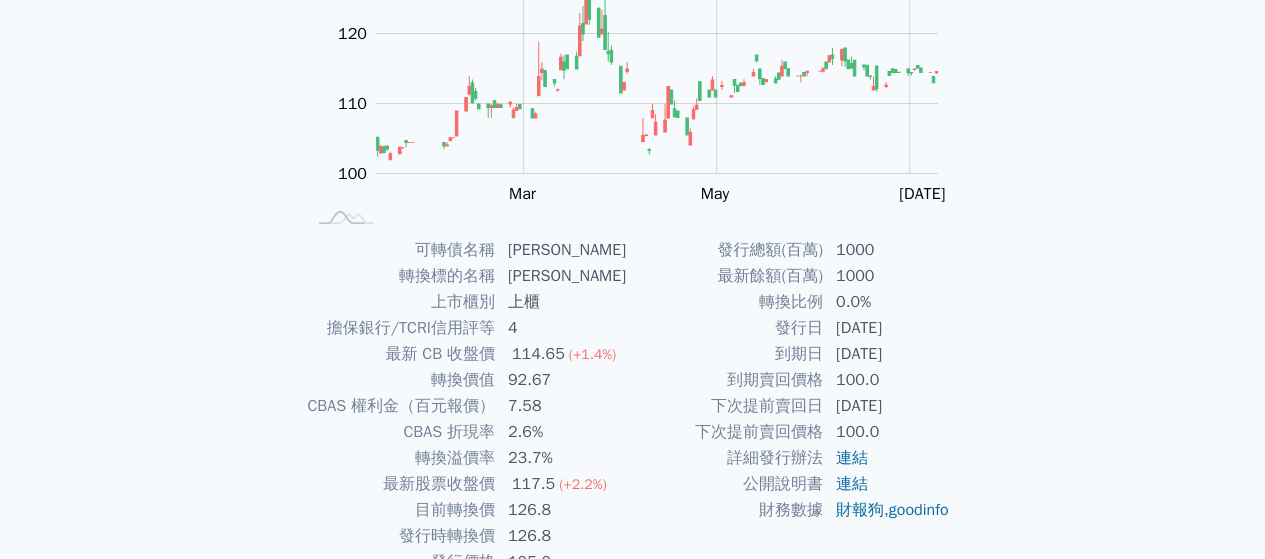 scroll, scrollTop: 0, scrollLeft: 0, axis: both 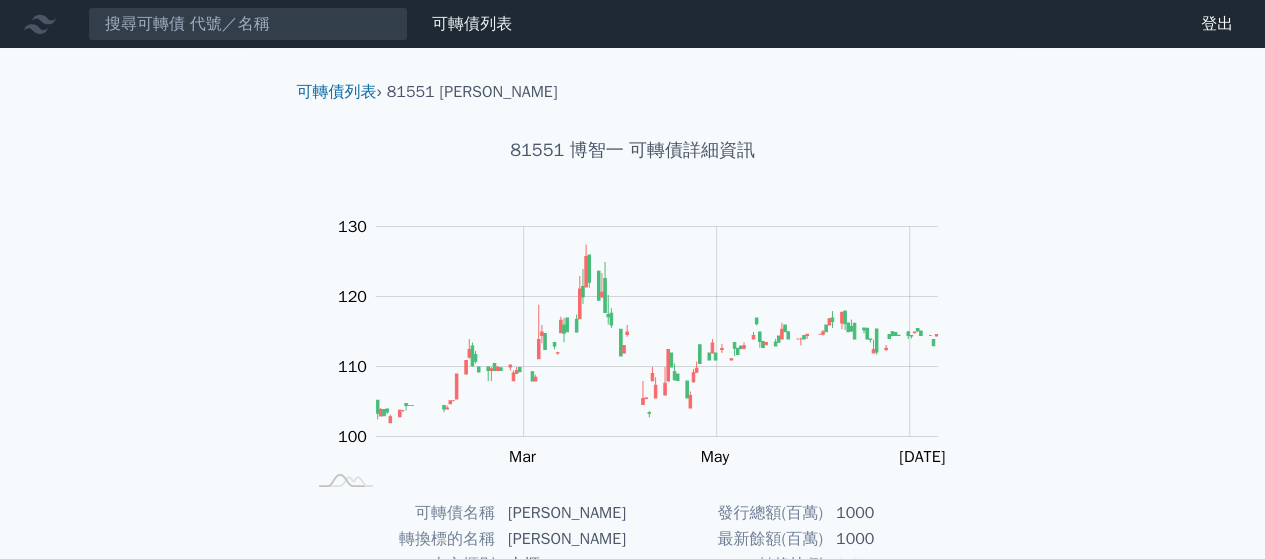 click on "可轉債列表
財務數據
可轉債列表
財務數據
登出
登出" at bounding box center [632, 24] 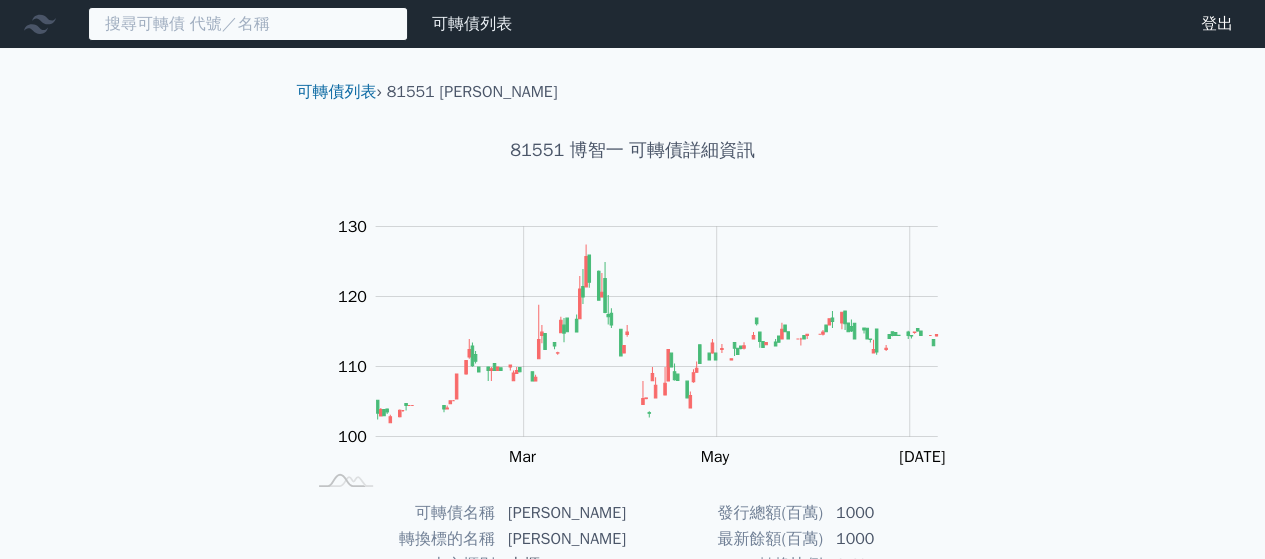 click at bounding box center (248, 24) 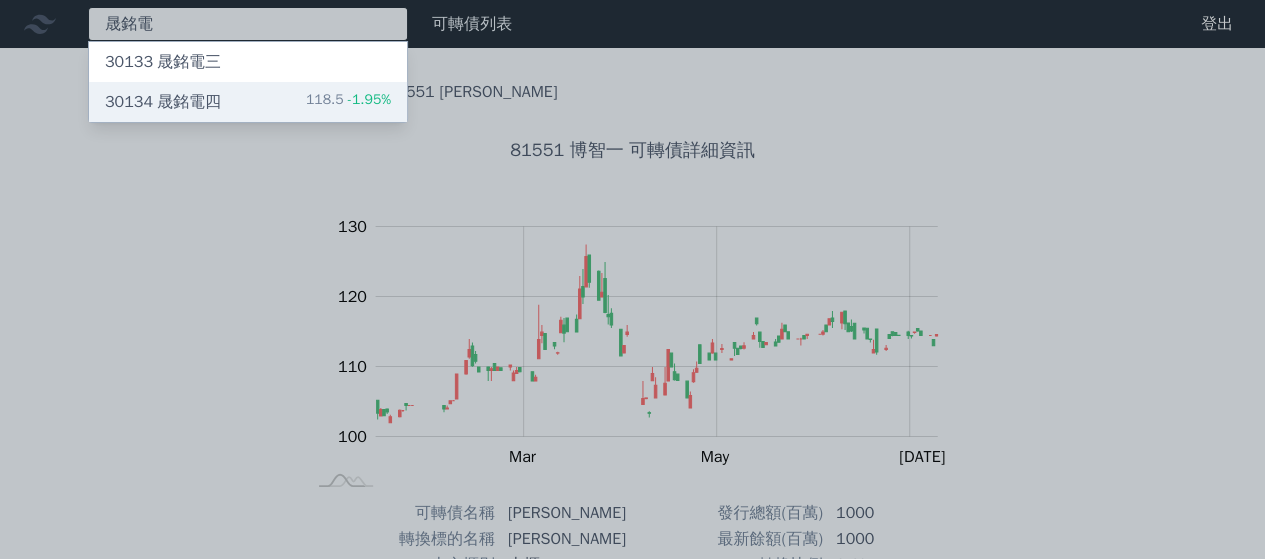 type on "晟銘電" 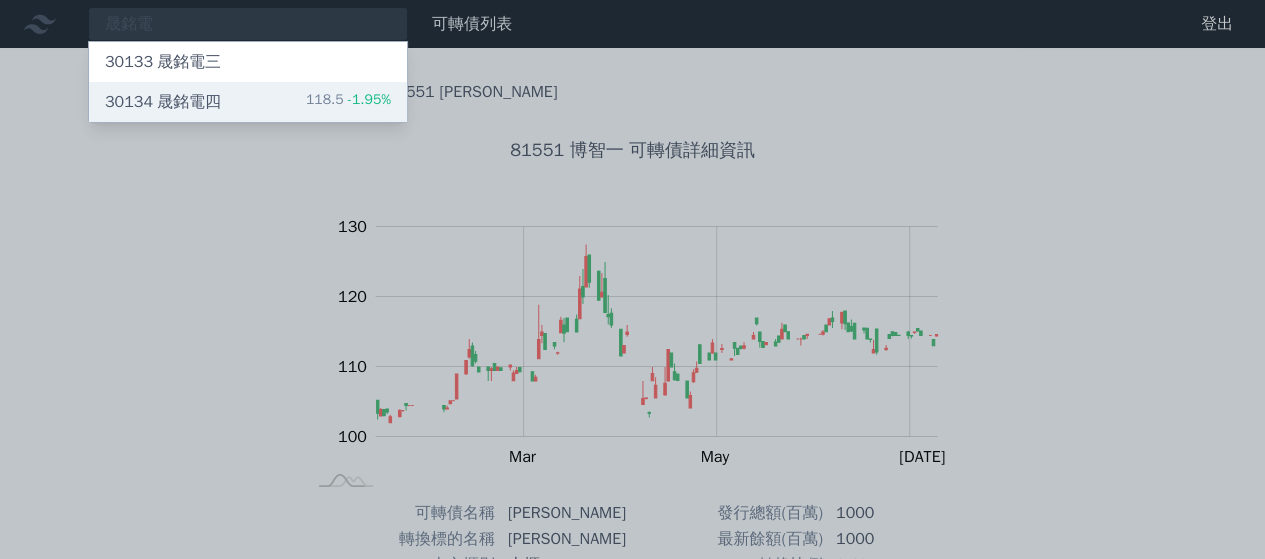 click on "30134 晟銘電四
118.5 -1.95%" at bounding box center (248, 102) 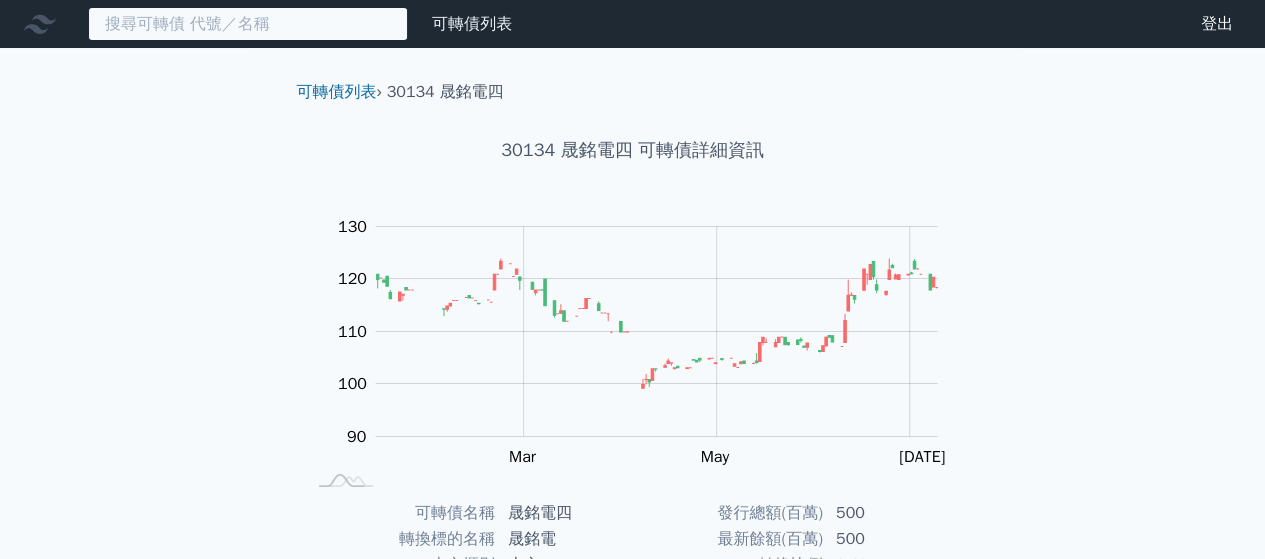 click at bounding box center [248, 24] 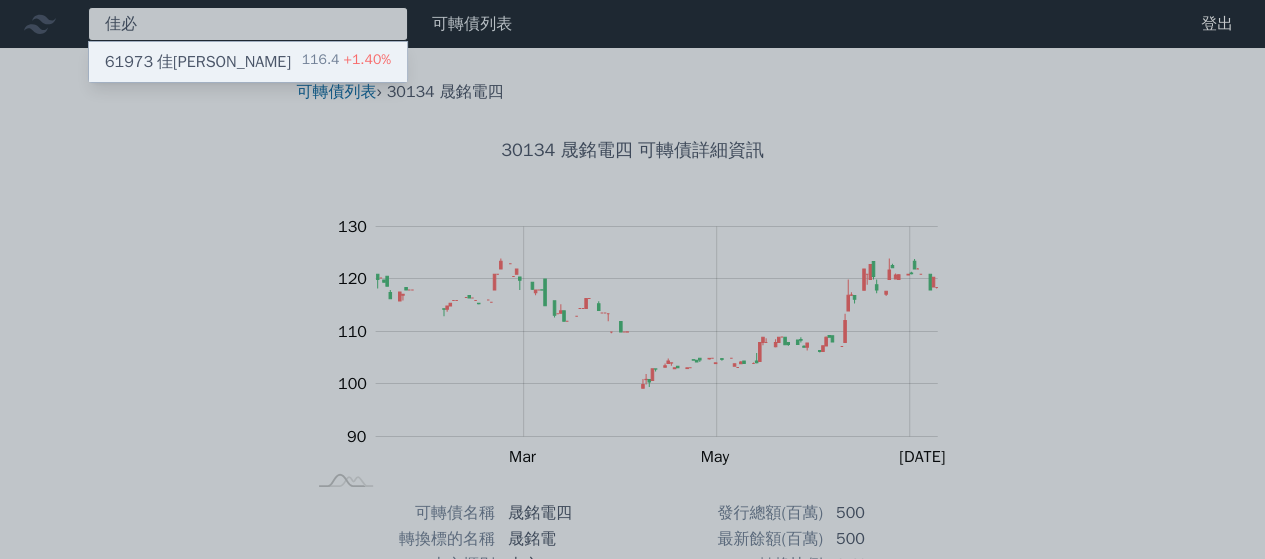 type on "佳必" 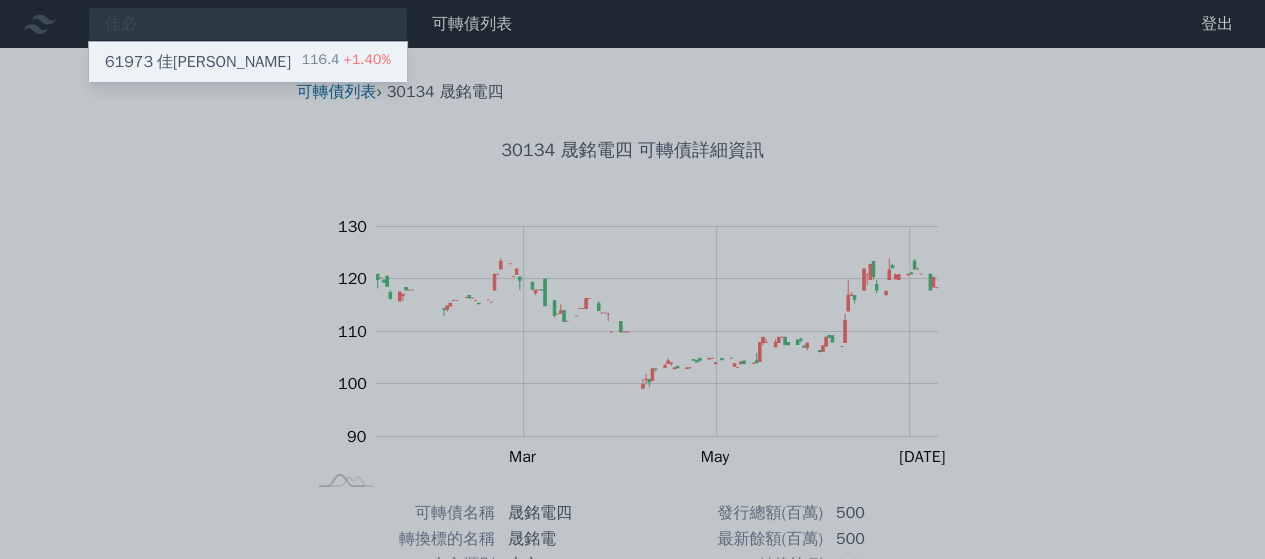 click on "61973 佳[PERSON_NAME]三
116.4 +1.40%" at bounding box center [248, 62] 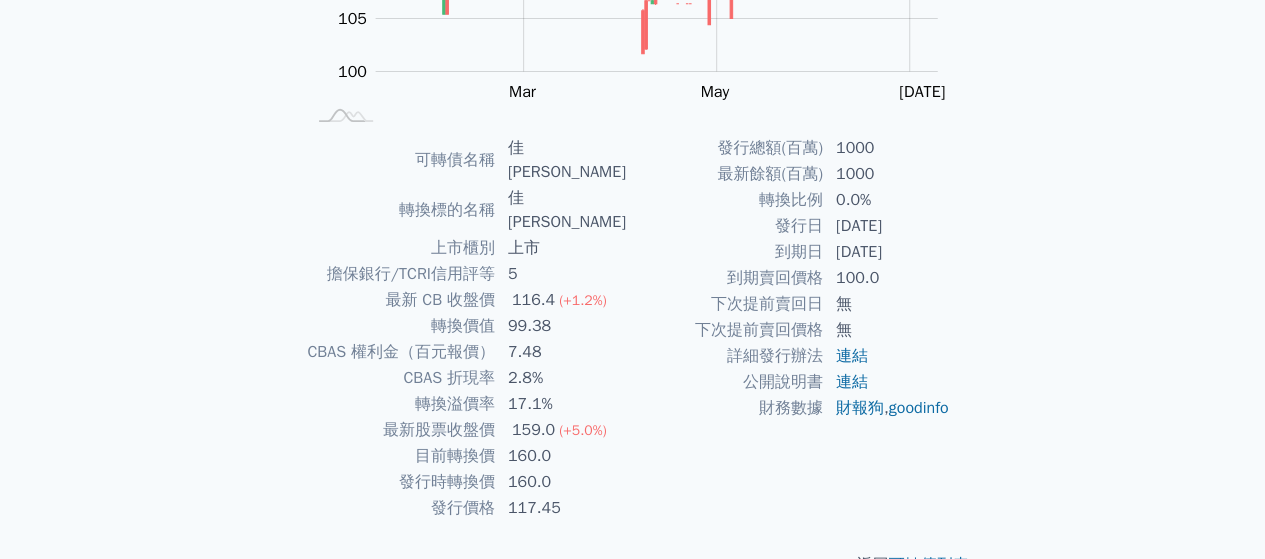 scroll, scrollTop: 366, scrollLeft: 0, axis: vertical 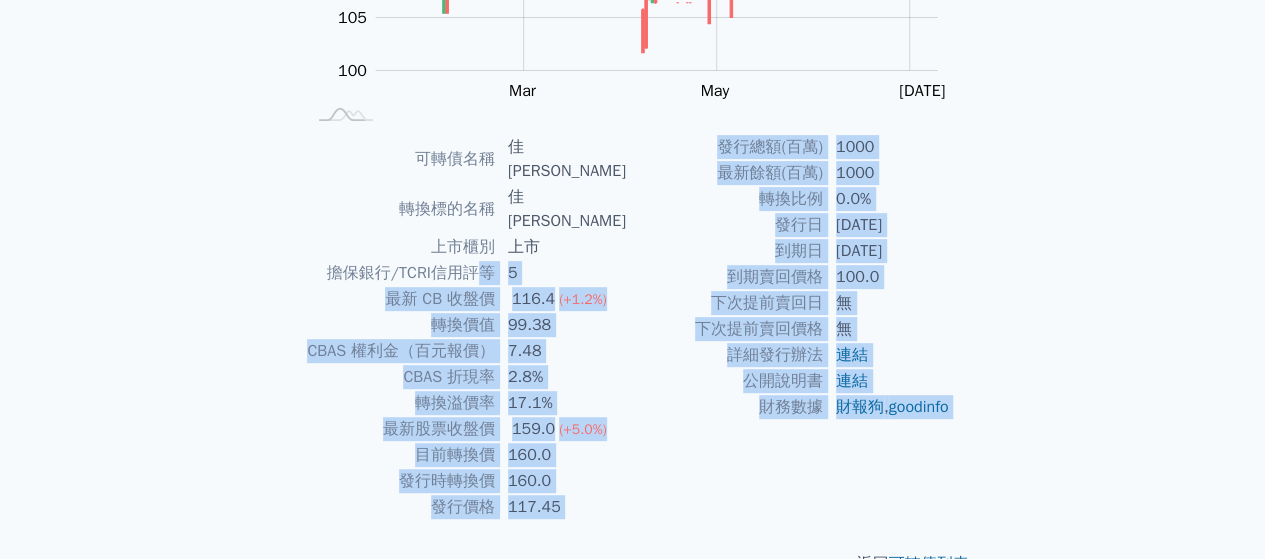 drag, startPoint x: 472, startPoint y: 225, endPoint x: 637, endPoint y: 486, distance: 308.78146 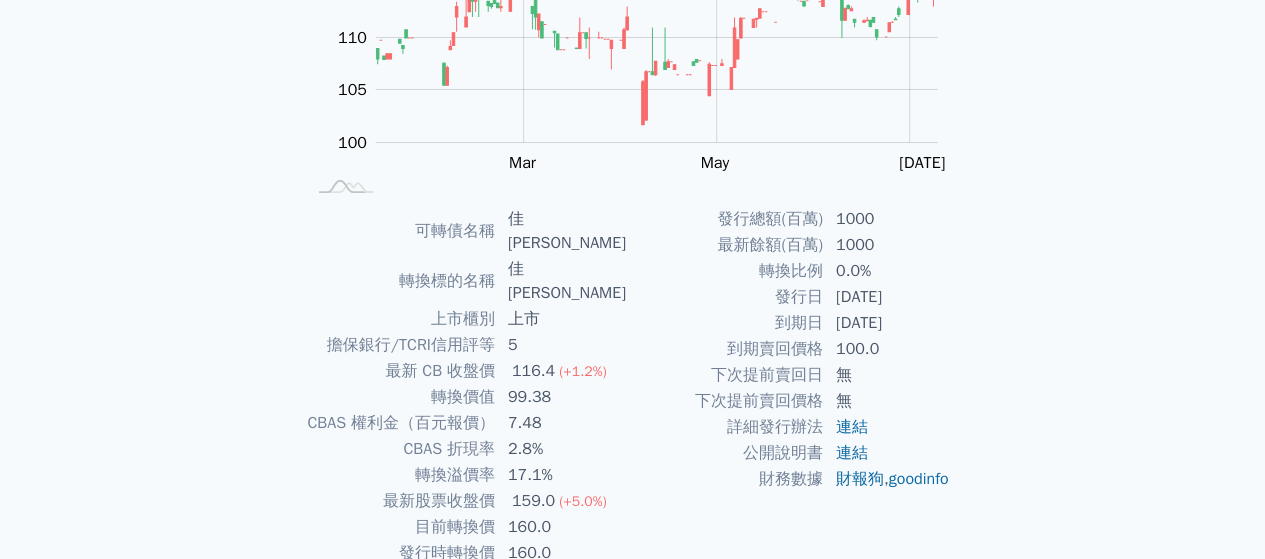 scroll, scrollTop: 366, scrollLeft: 0, axis: vertical 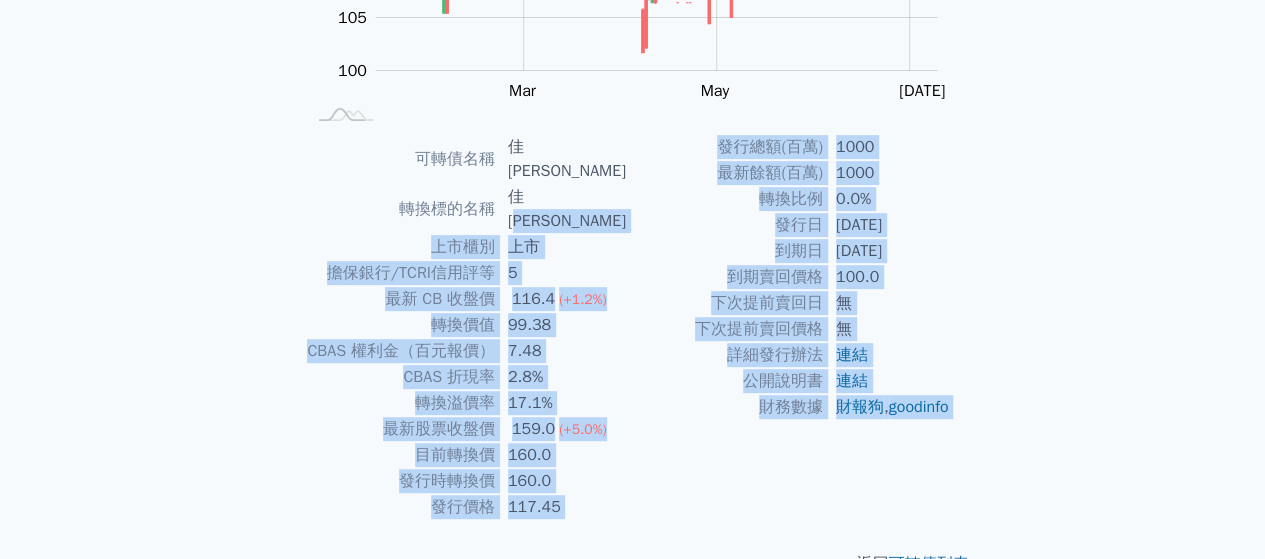 drag, startPoint x: 617, startPoint y: 475, endPoint x: 536, endPoint y: 195, distance: 291.4807 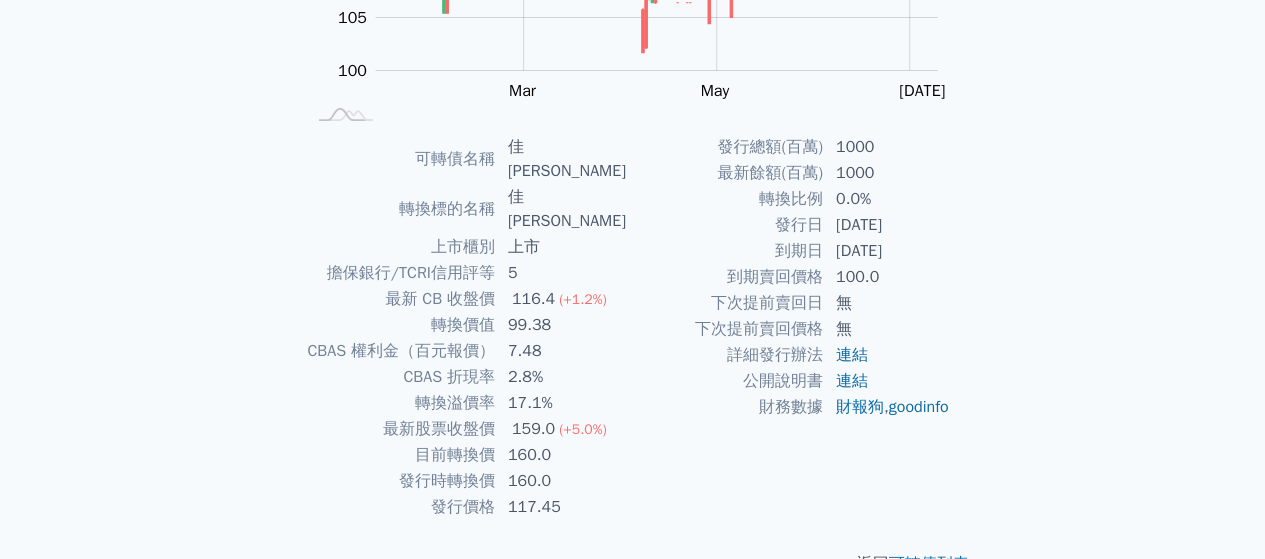 click on "可轉債列表
財務數據
可轉債列表
財務數據
登出
登出
可轉債列表  ›
61973 佳必[PERSON_NAME]
61973 佳[PERSON_NAME] 可轉債詳細資訊
Zoom Out 100 90 95 100 105 110 115 120 125 L [DATE] Mar May [DATE] Sep 開: 114 高: 114.7 低: 114 收: 114.45" at bounding box center [632, 121] 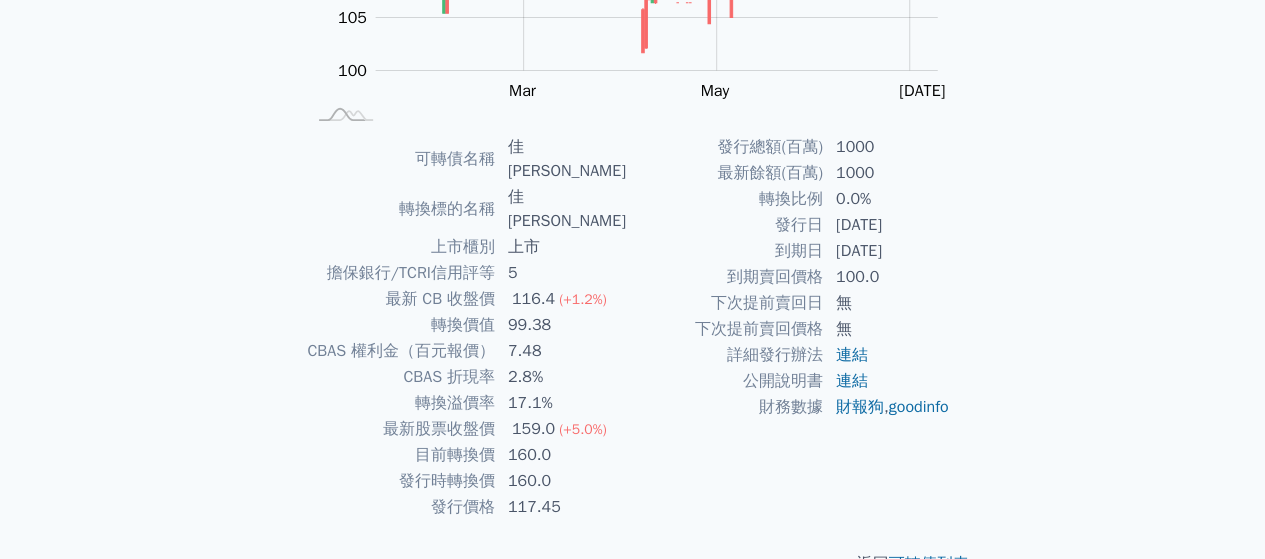 click on "上市" at bounding box center (564, 247) 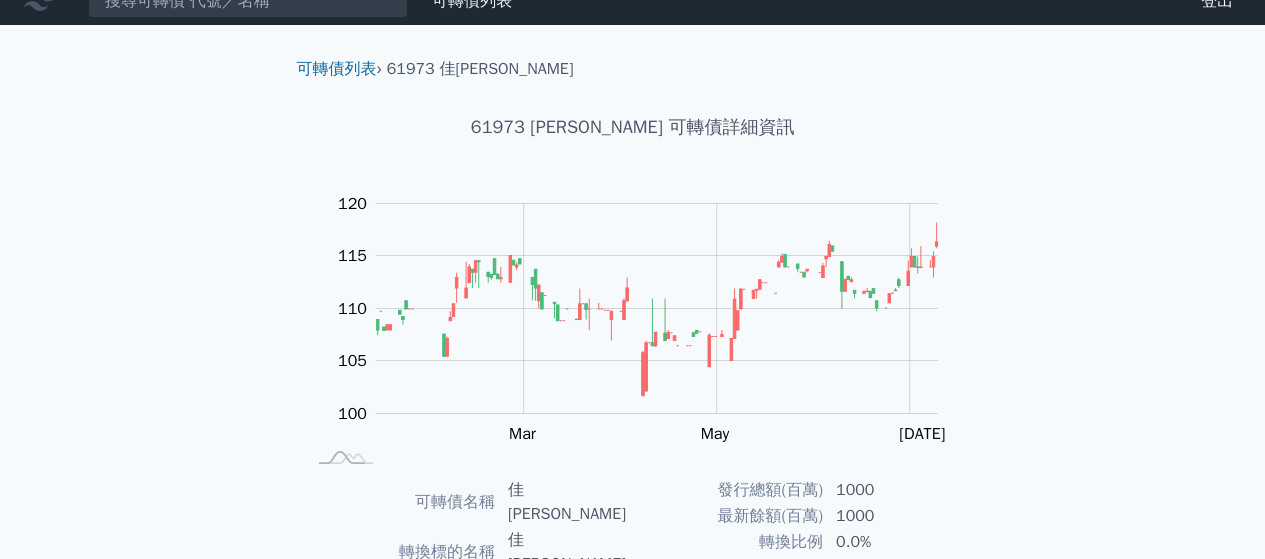 scroll, scrollTop: 0, scrollLeft: 0, axis: both 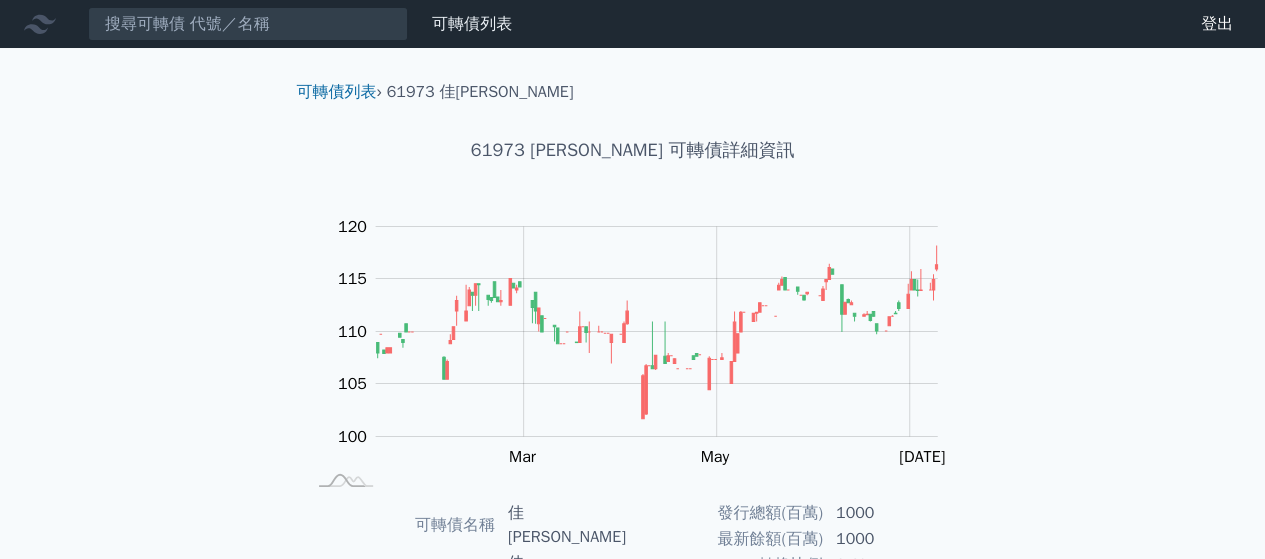 click 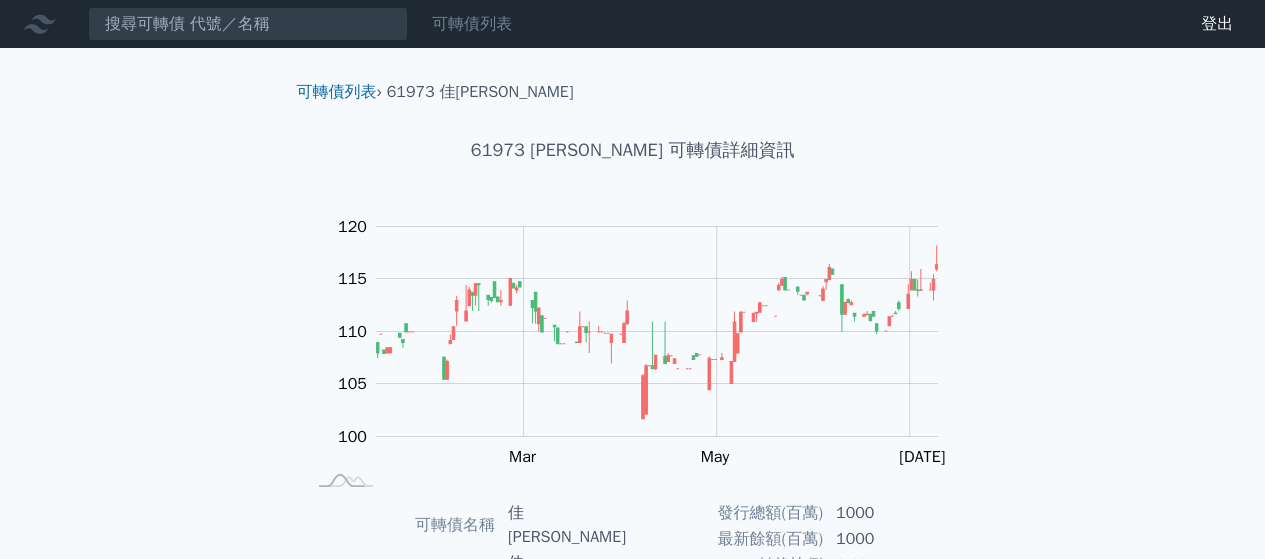 click on "可轉債列表" at bounding box center [472, 24] 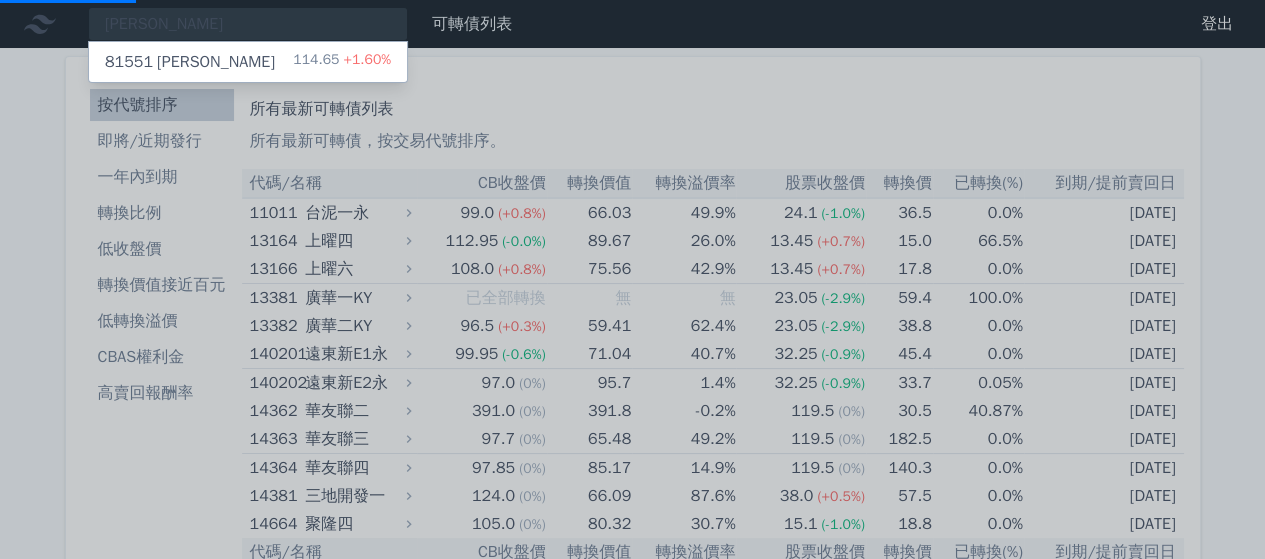 click at bounding box center (632, 279) 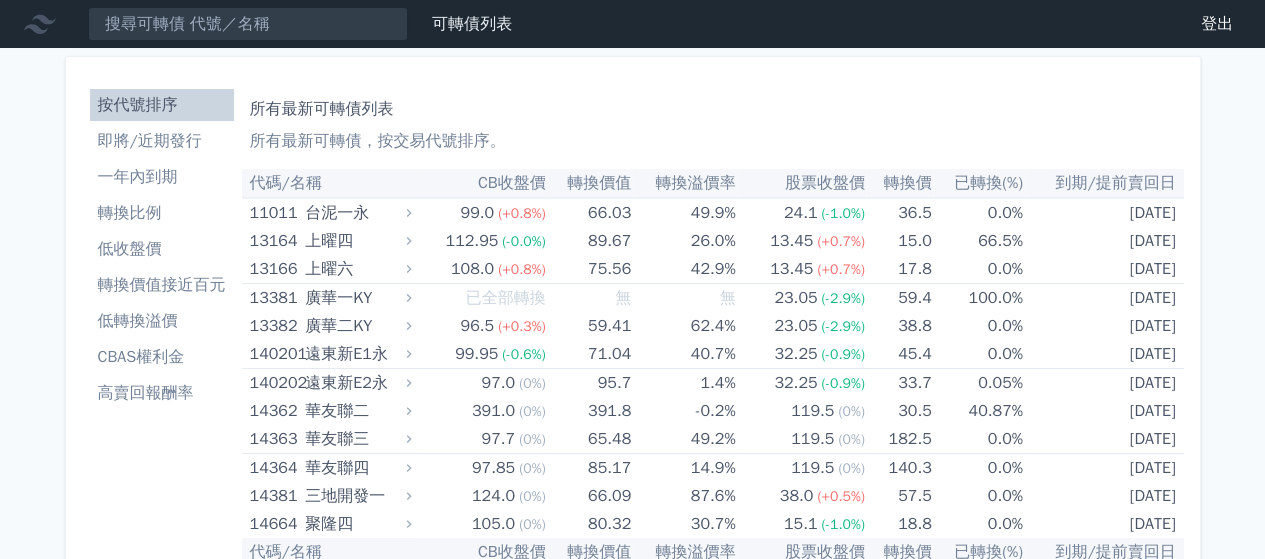 click on "轉換溢價率" at bounding box center [684, 183] 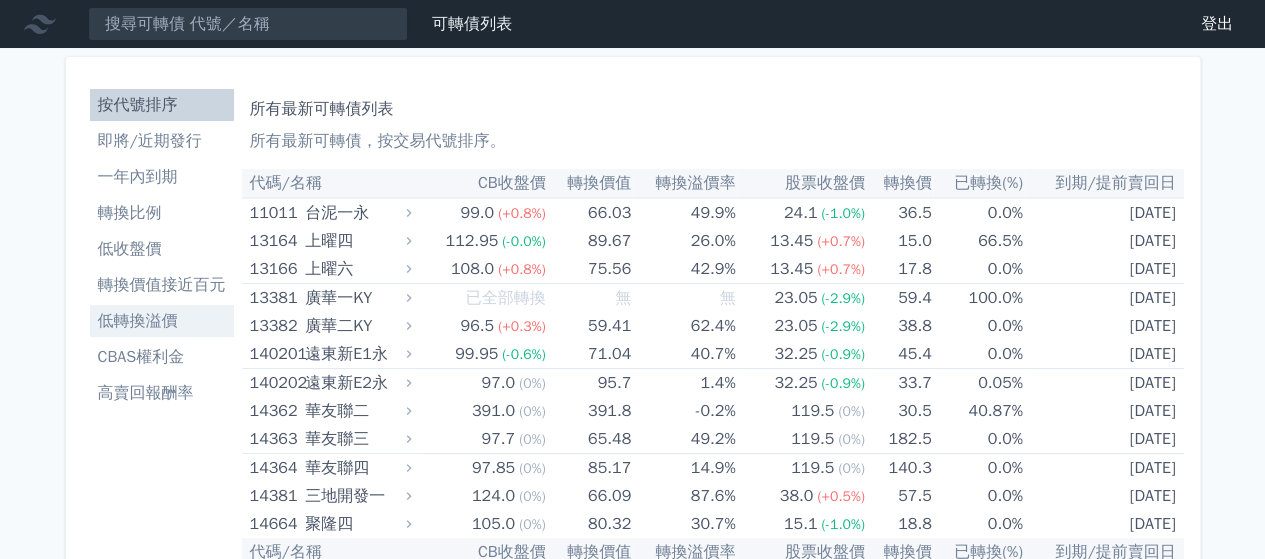 click on "低轉換溢價" at bounding box center (162, 321) 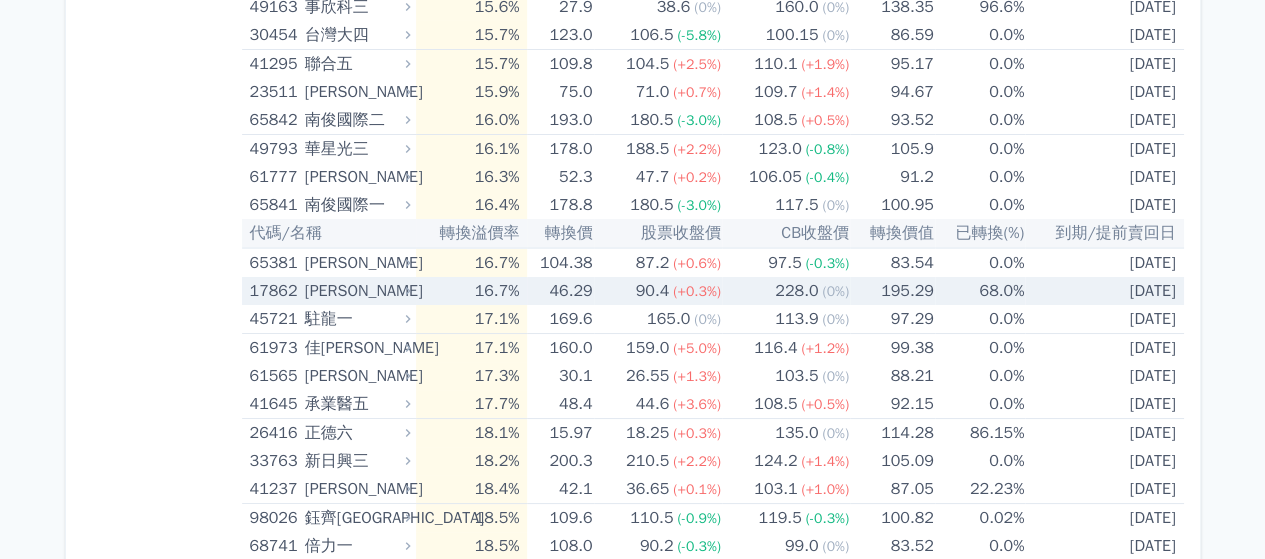 scroll, scrollTop: 3700, scrollLeft: 0, axis: vertical 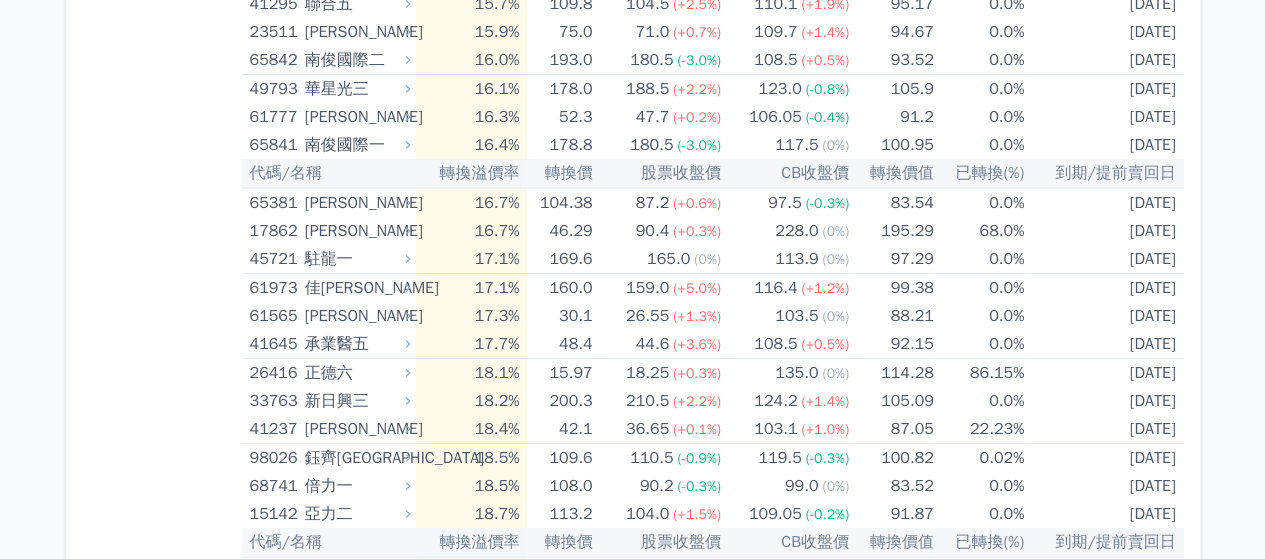 click on "按代號排序
即將/近期發行
一年內到期
轉換比例
低收盤價
轉換價值接近百元
低轉換溢價
CBAS權利金
高賣回報酬率" at bounding box center (162, 2400) 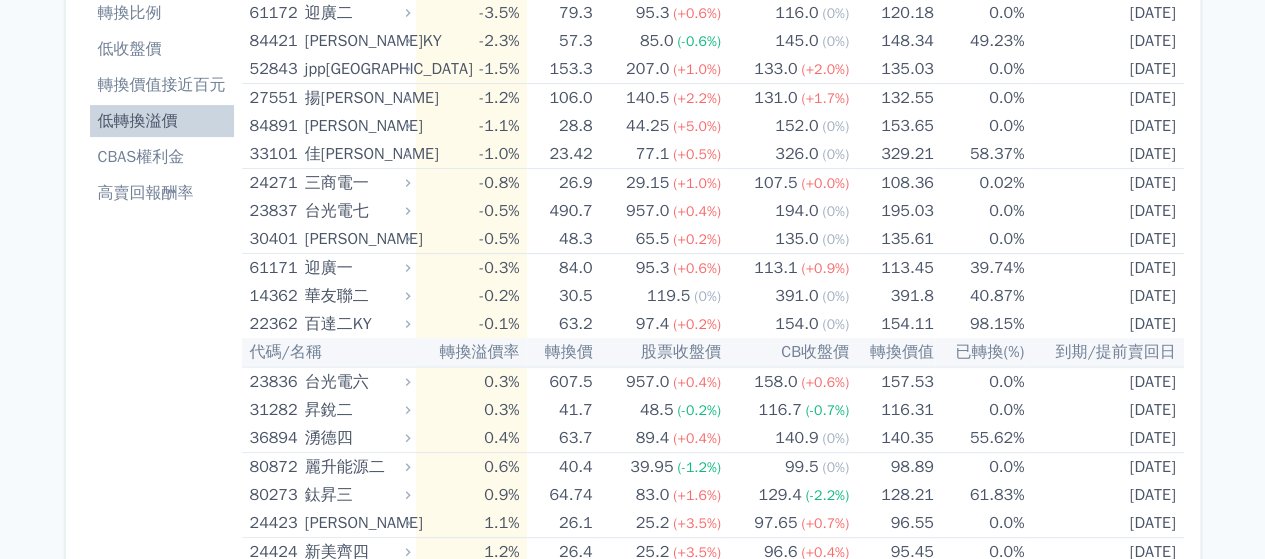 scroll, scrollTop: 0, scrollLeft: 0, axis: both 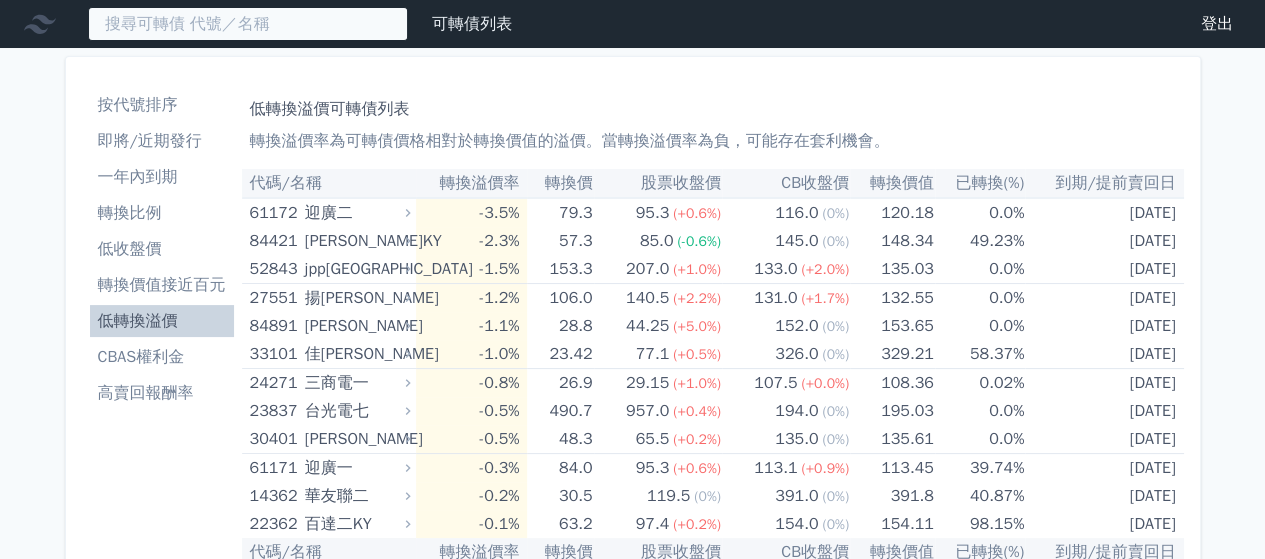 click at bounding box center (248, 24) 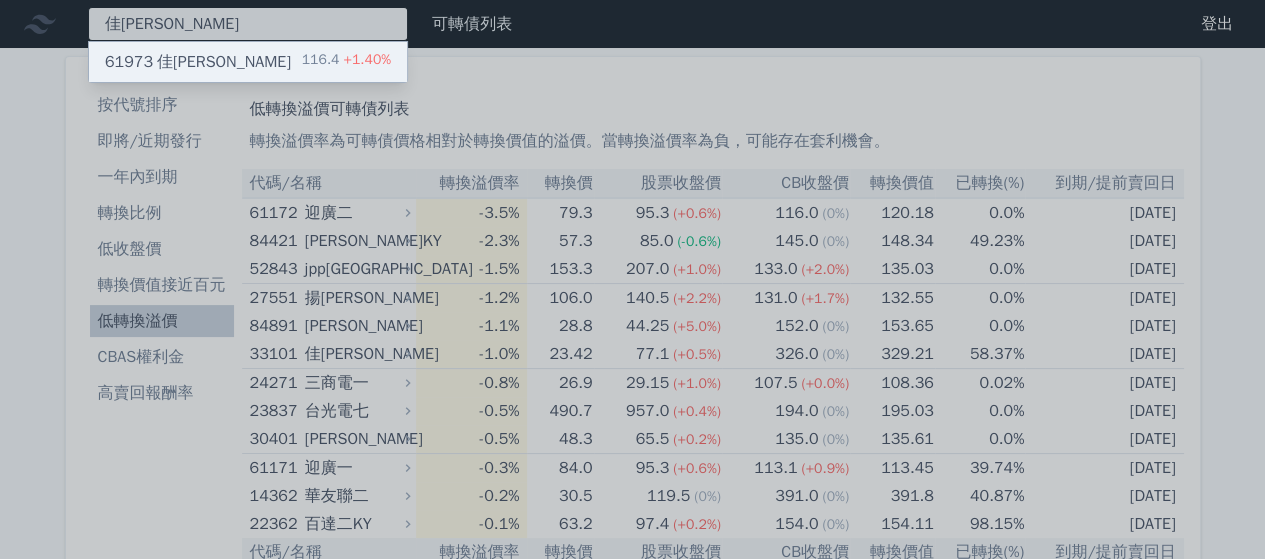 type on "佳[PERSON_NAME]" 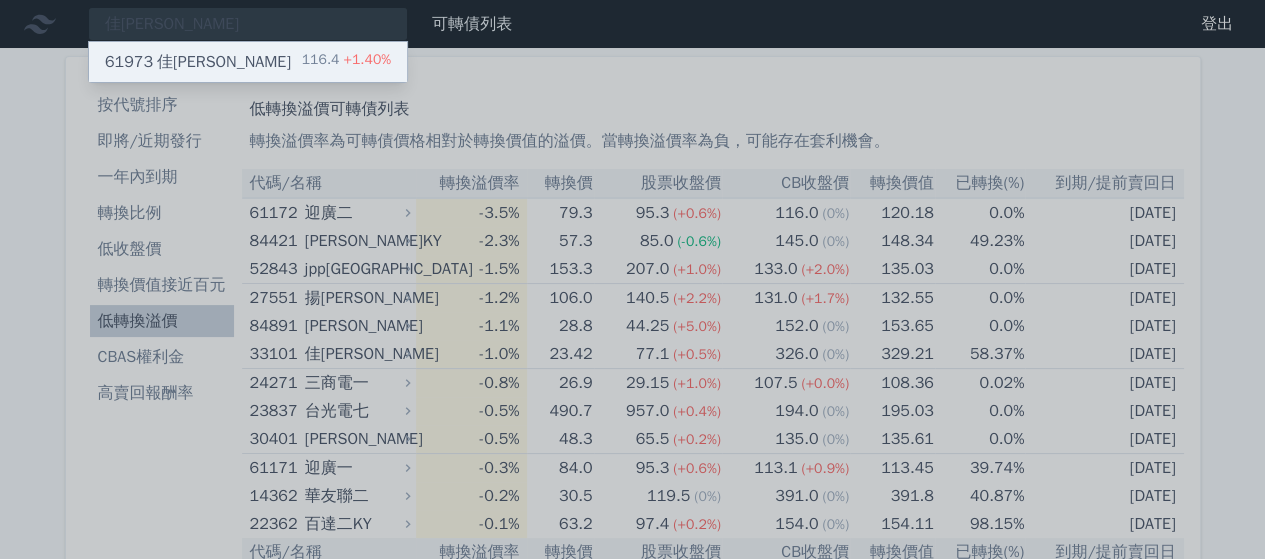 click on "116.4 +1.40%" at bounding box center (346, 62) 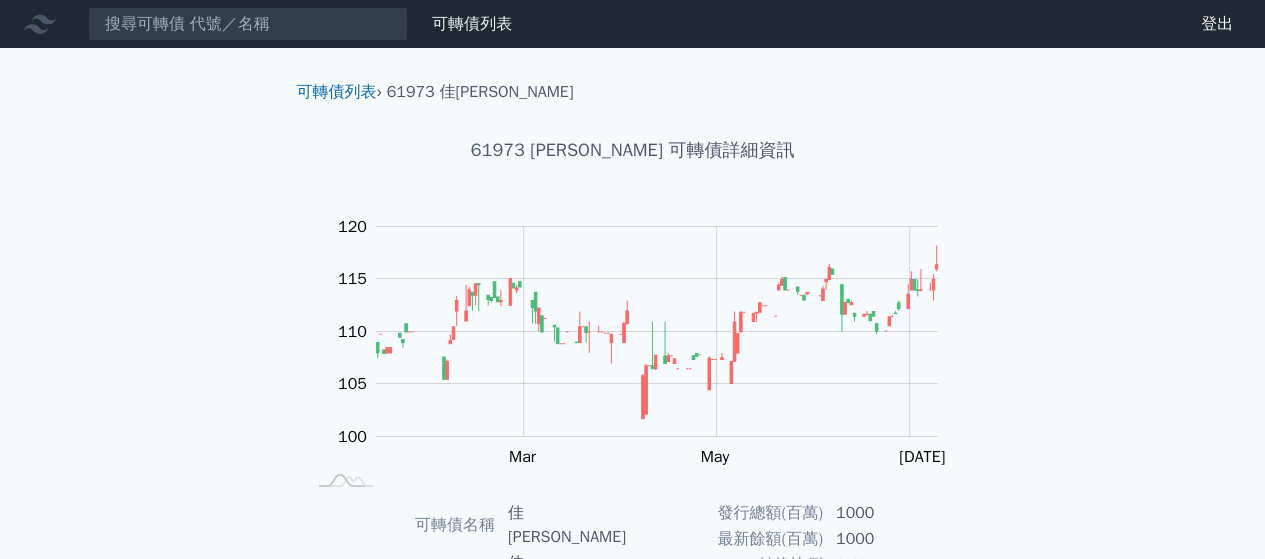 scroll, scrollTop: 0, scrollLeft: 0, axis: both 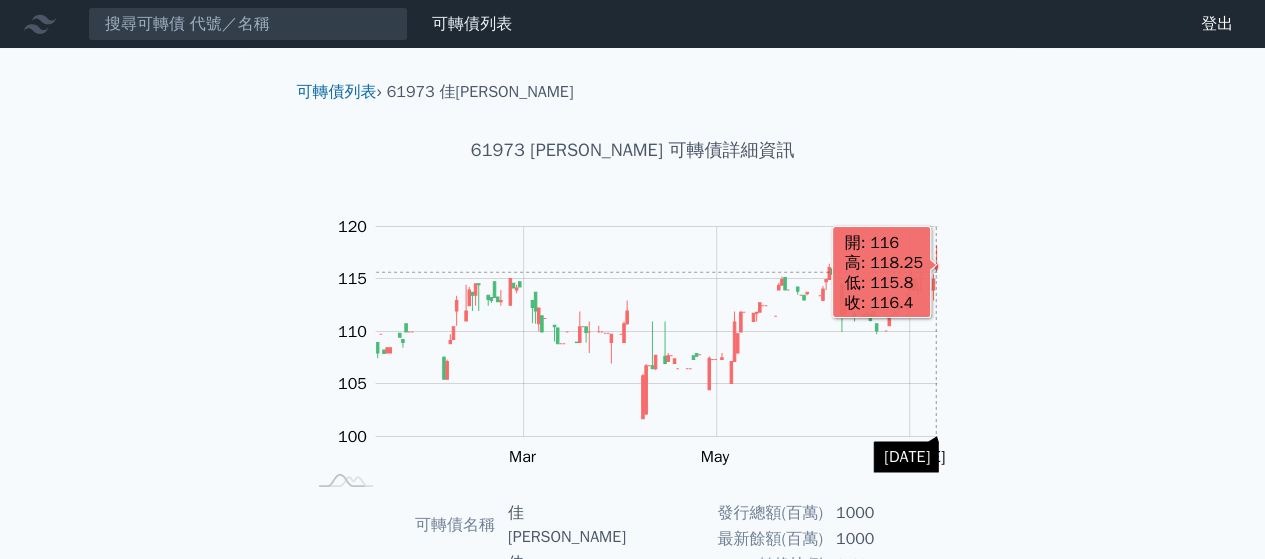 click on "可轉債列表
財務數據
可轉債列表
財務數據
登出
登出
可轉債列表  ›
61973 佳必[PERSON_NAME]
61973 佳[PERSON_NAME] 可轉債詳細資訊
Zoom Out 100 90 95 100 105 110 115 120 125 L [DATE] Mar May [DATE] Sep 開: 116 高: 118.25 低: 115.8 收: 116.4" at bounding box center (632, 487) 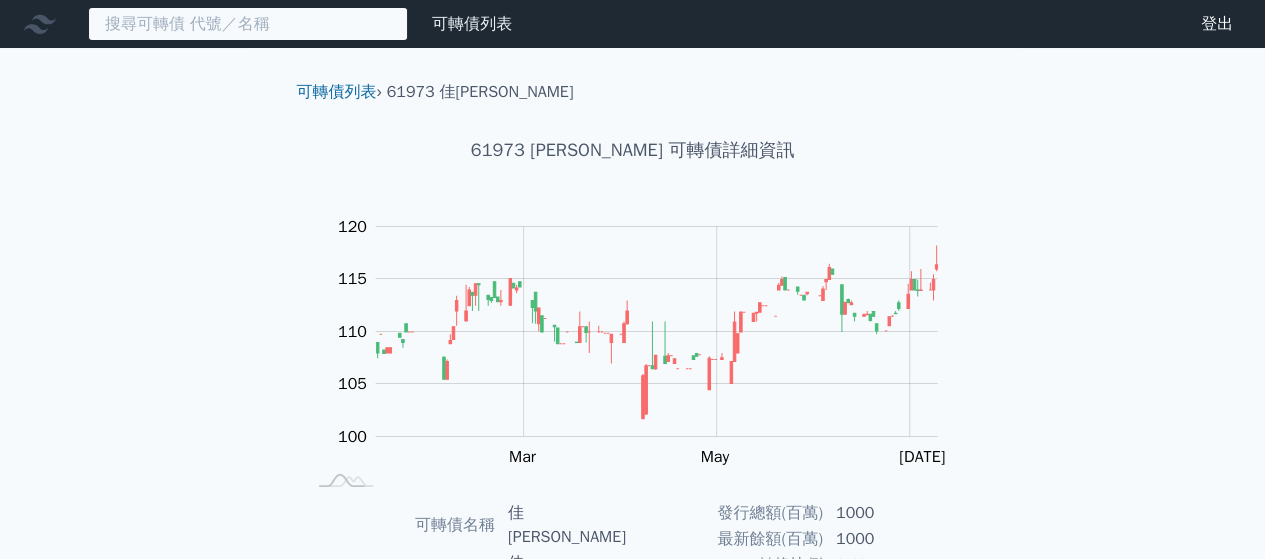click at bounding box center [248, 24] 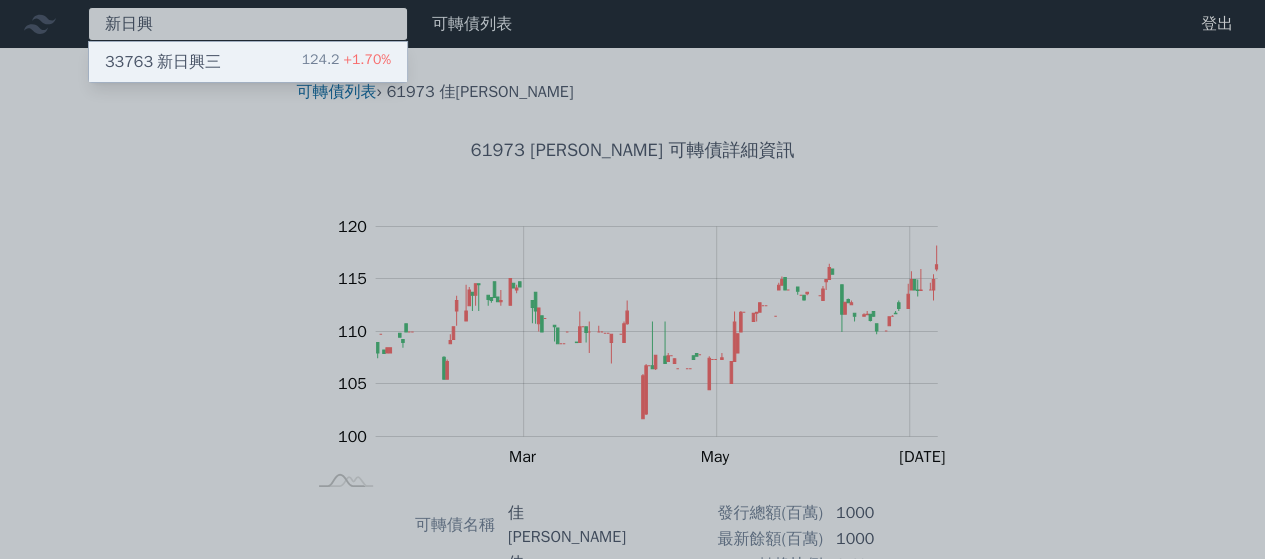 type on "新日興" 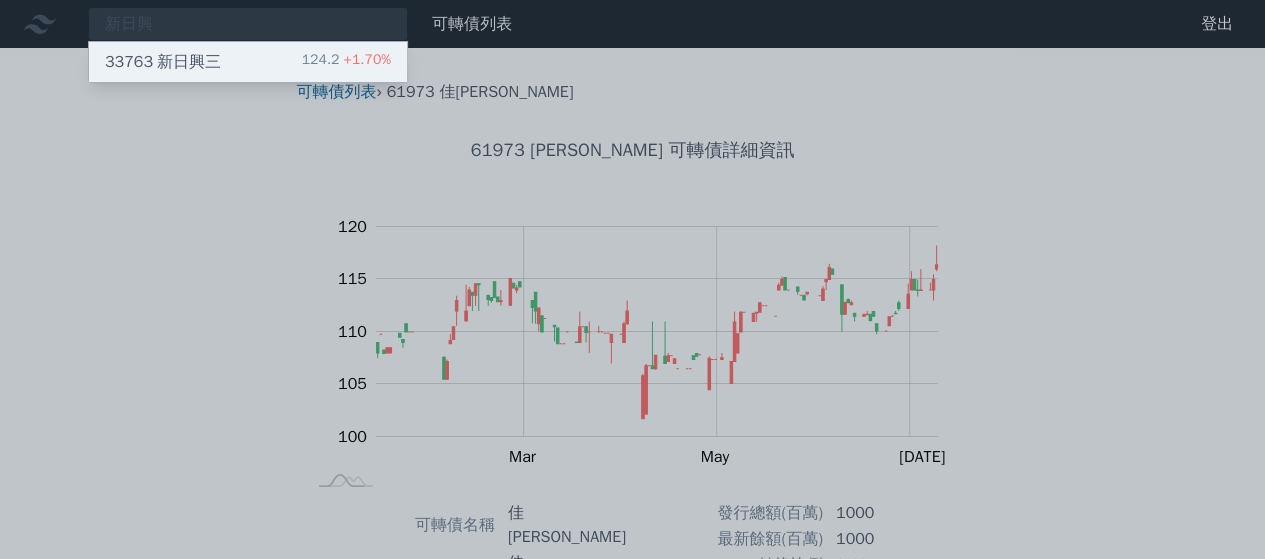 click on "33763 新日興三
124.2 +1.70%" at bounding box center (248, 62) 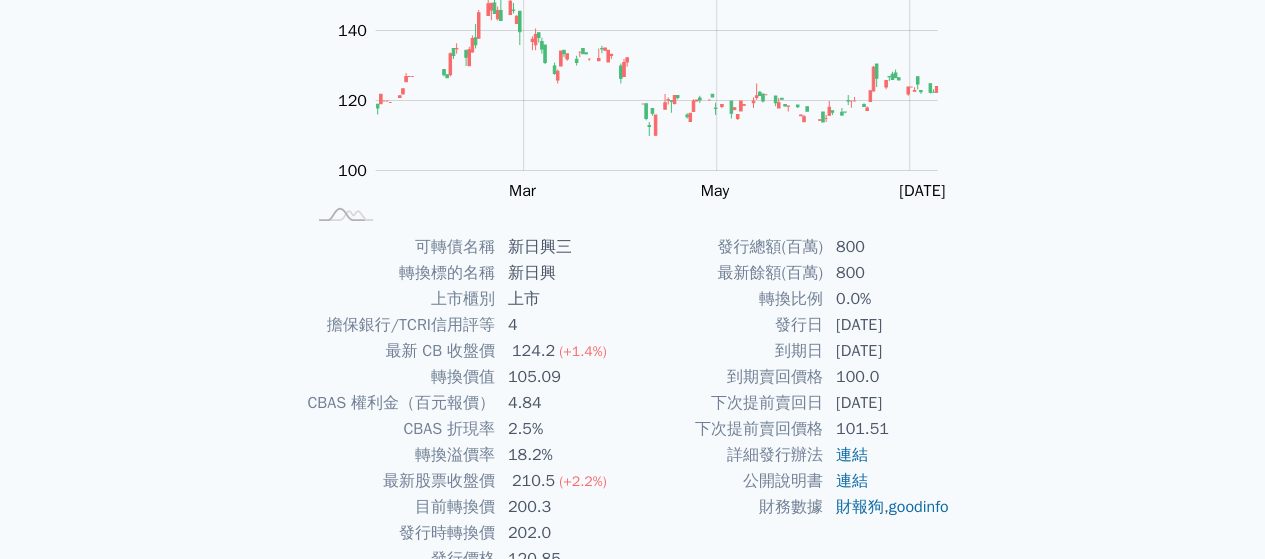 scroll, scrollTop: 0, scrollLeft: 0, axis: both 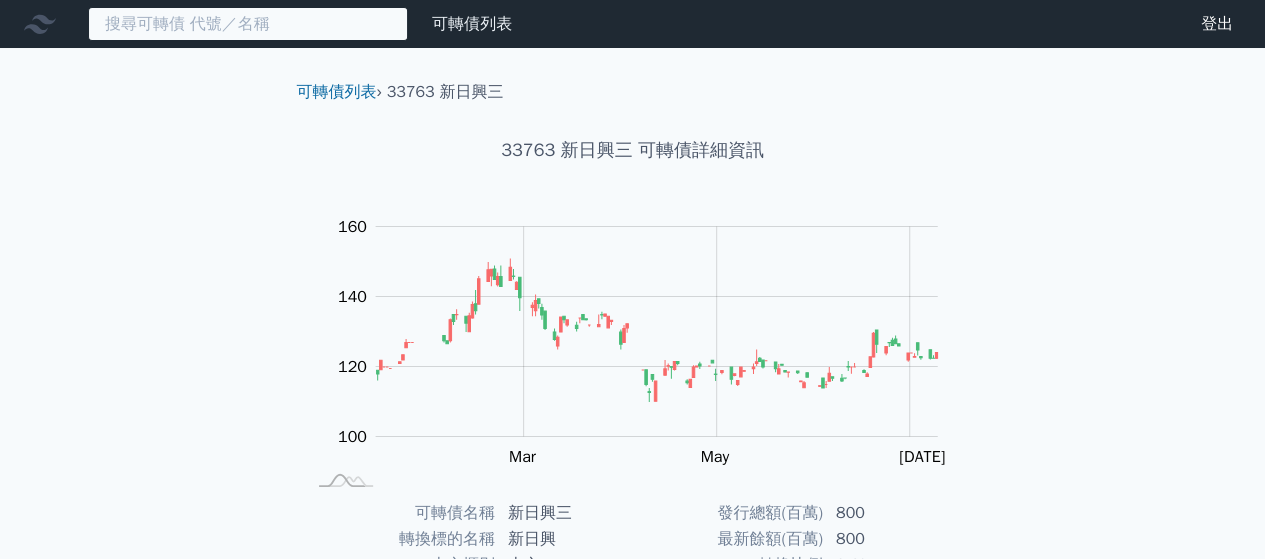 click at bounding box center (248, 24) 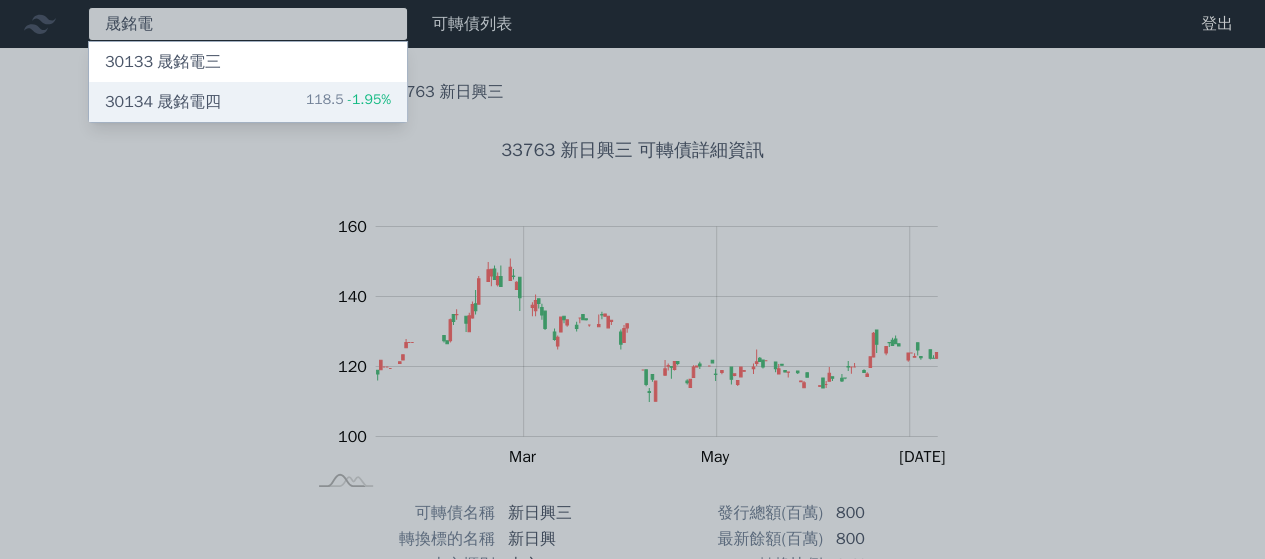 type on "晟銘電" 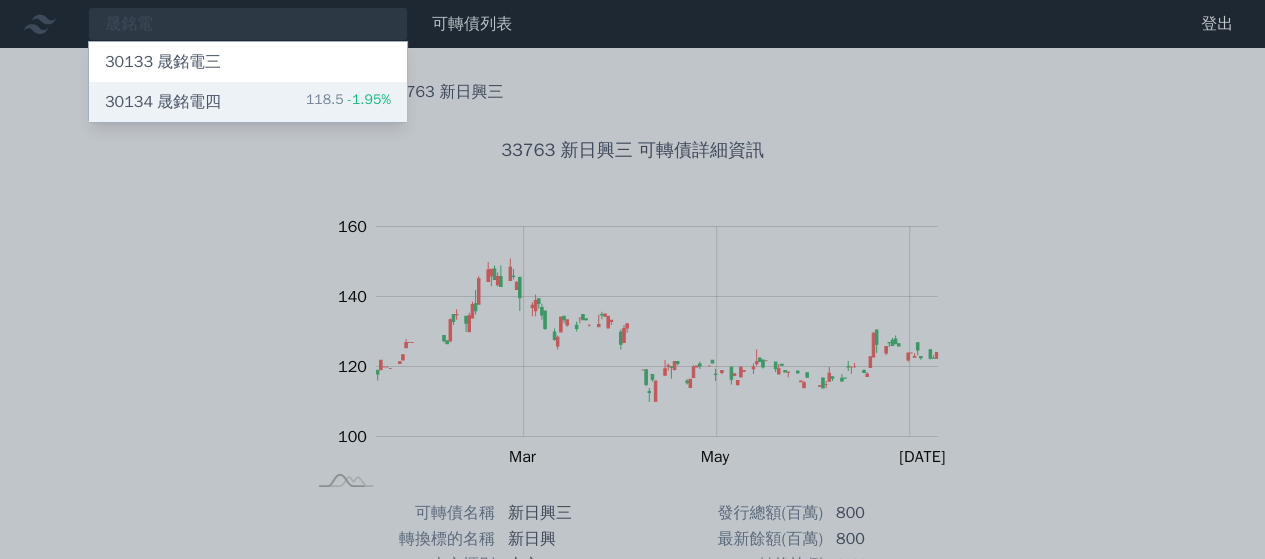 click on "30134 晟銘電四" at bounding box center (163, 102) 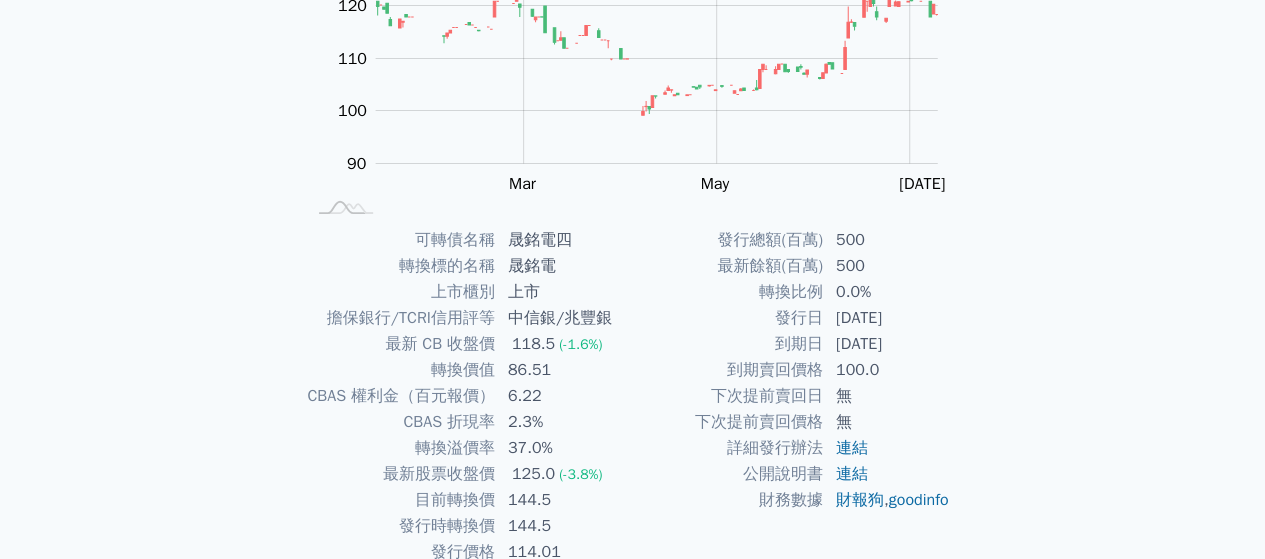 scroll, scrollTop: 366, scrollLeft: 0, axis: vertical 